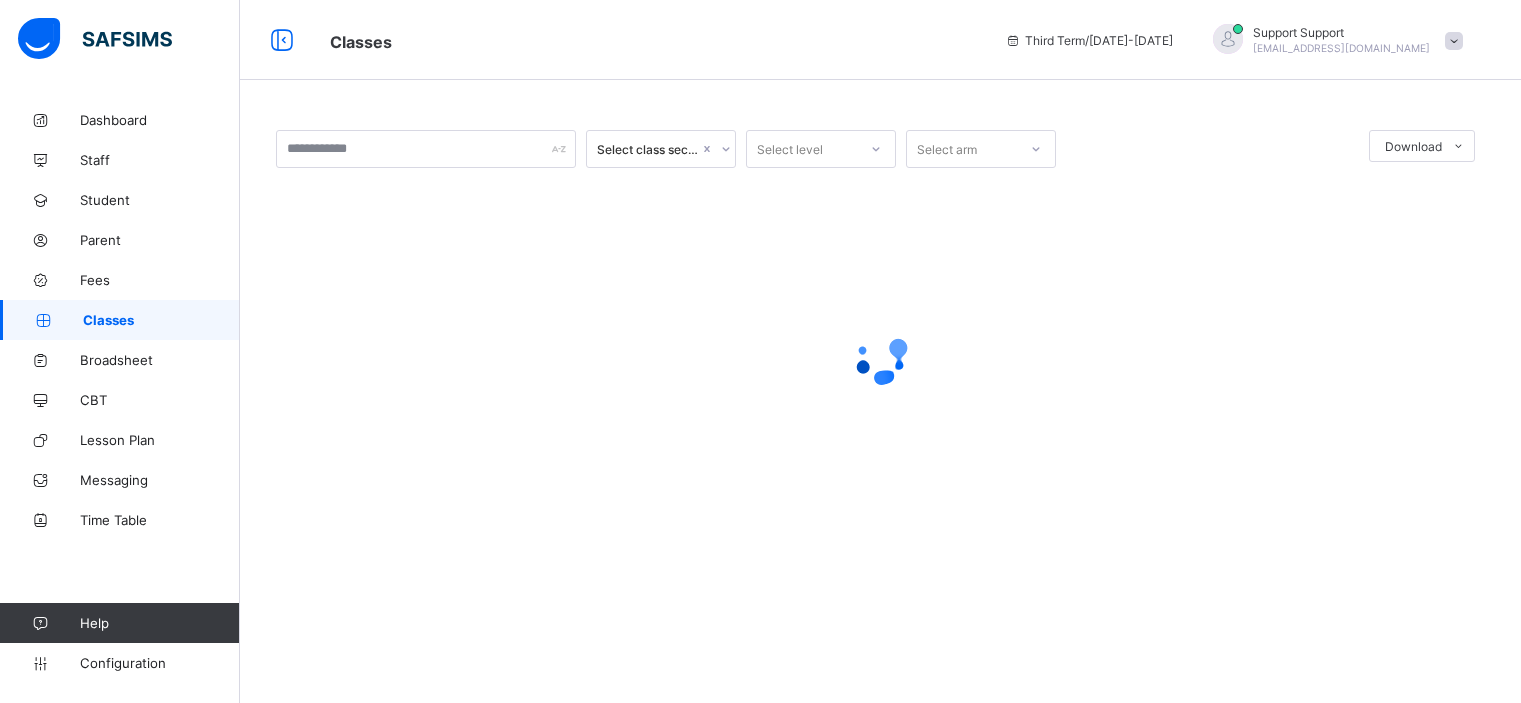 scroll, scrollTop: 0, scrollLeft: 0, axis: both 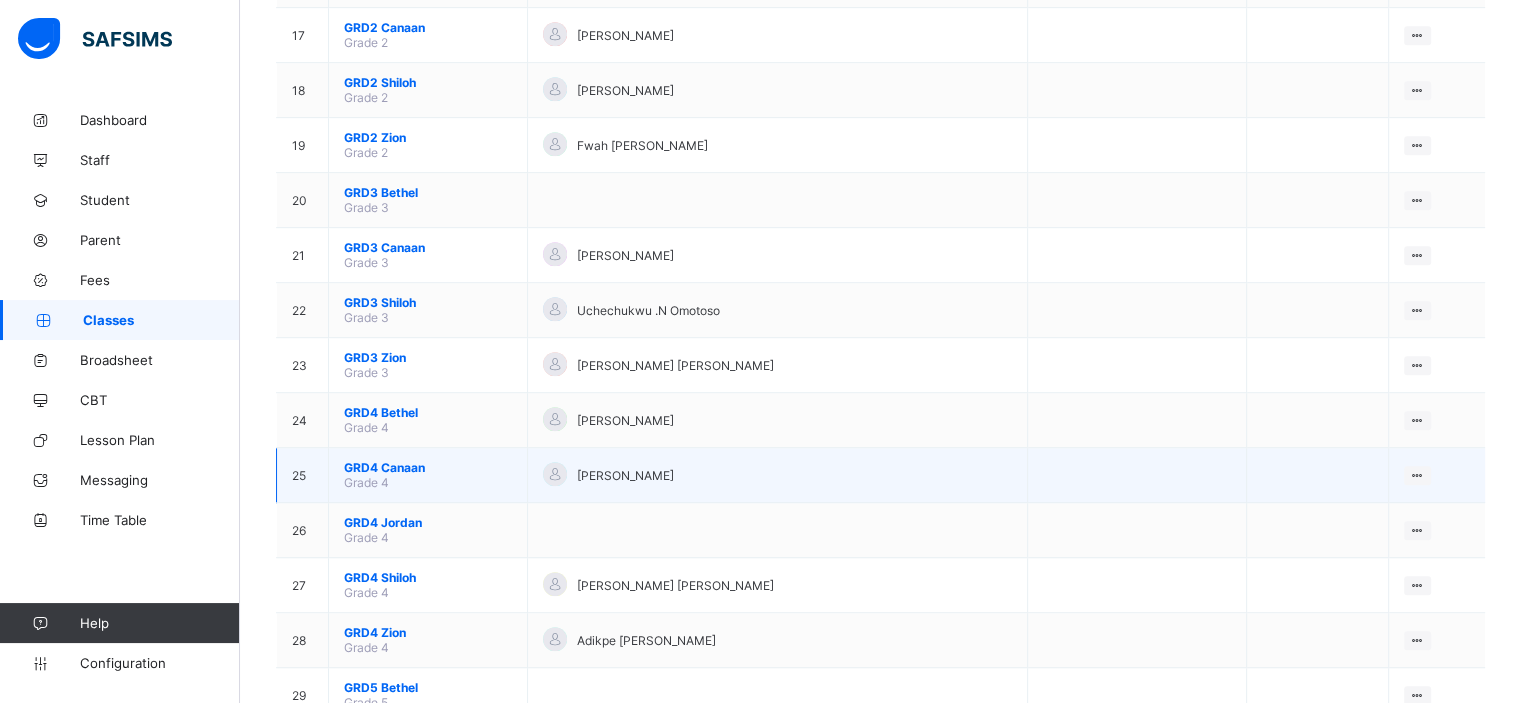 click on "GRD4   Canaan" at bounding box center [428, 467] 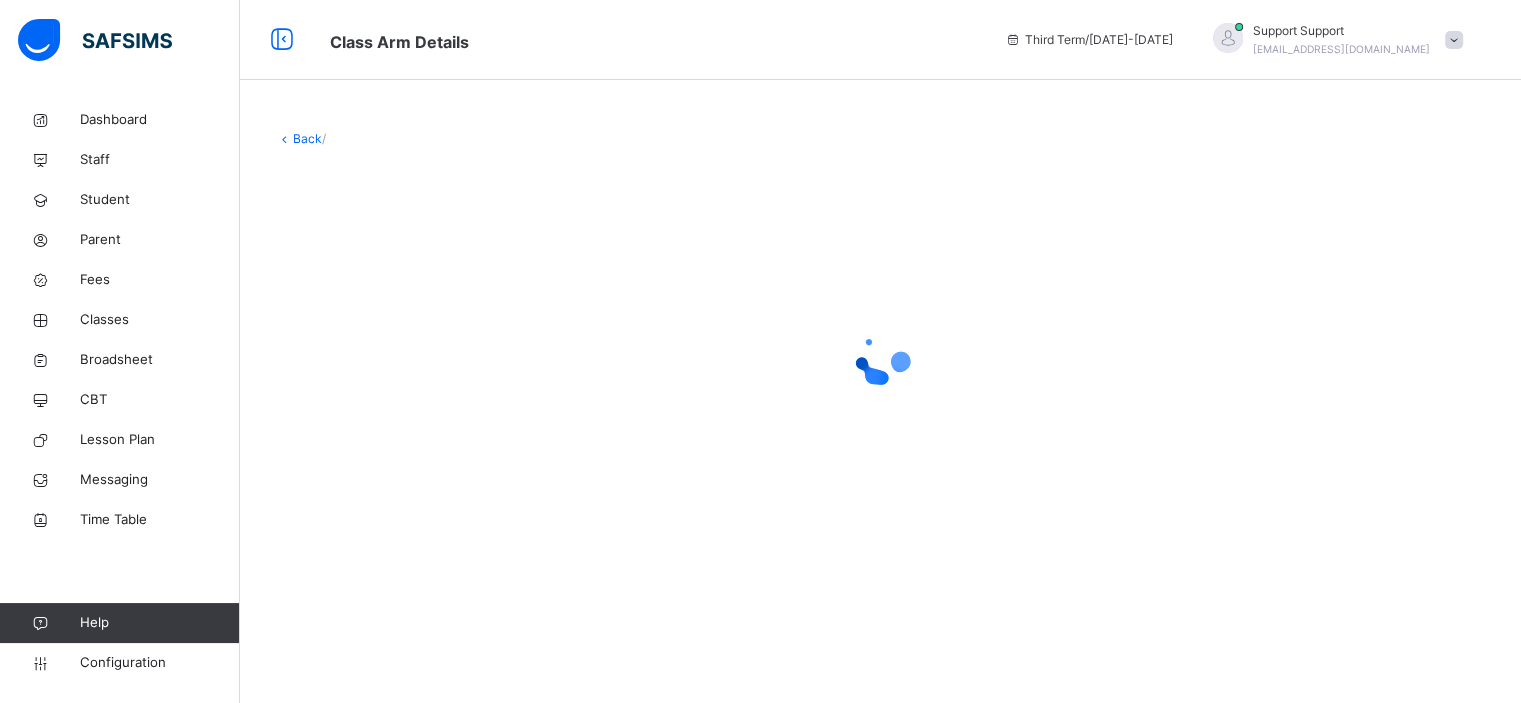scroll, scrollTop: 0, scrollLeft: 0, axis: both 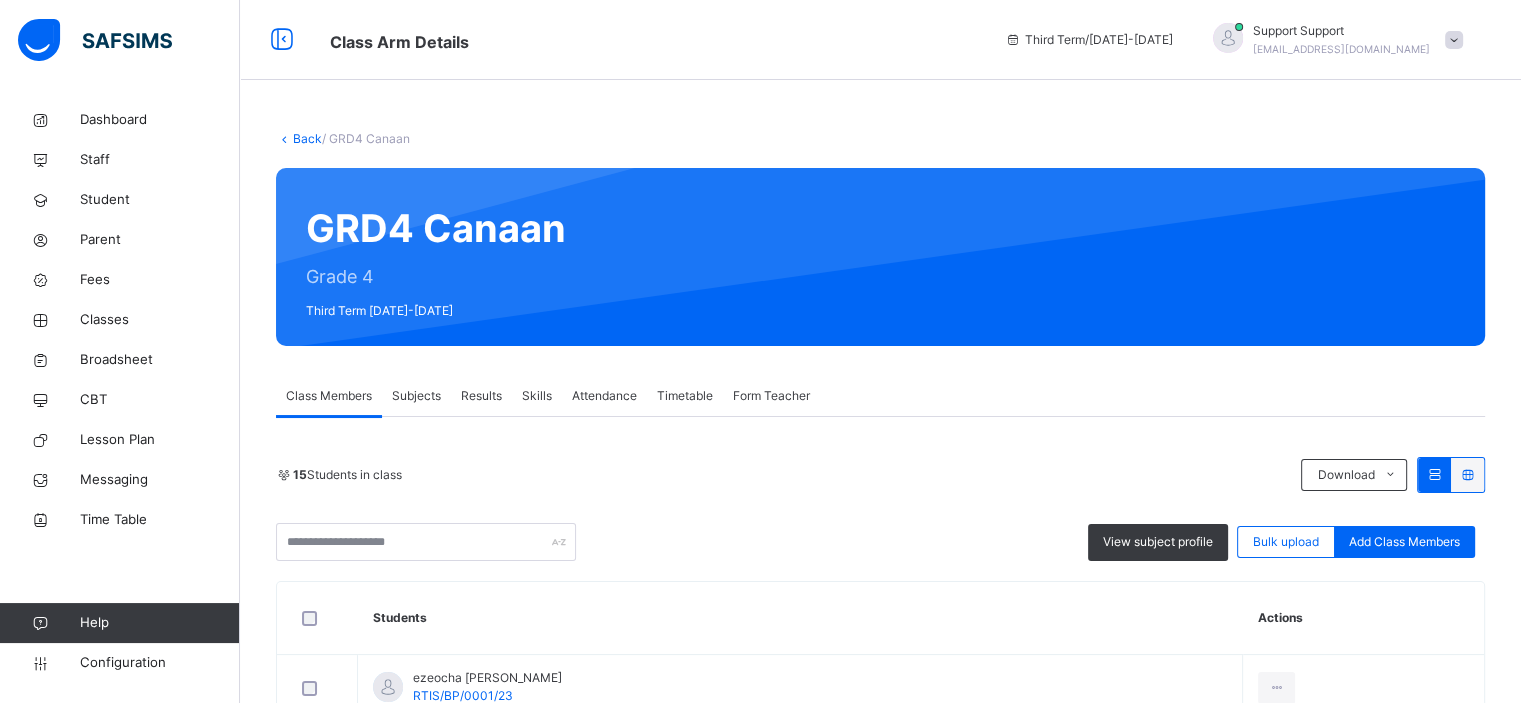 click on "Subjects" at bounding box center (416, 396) 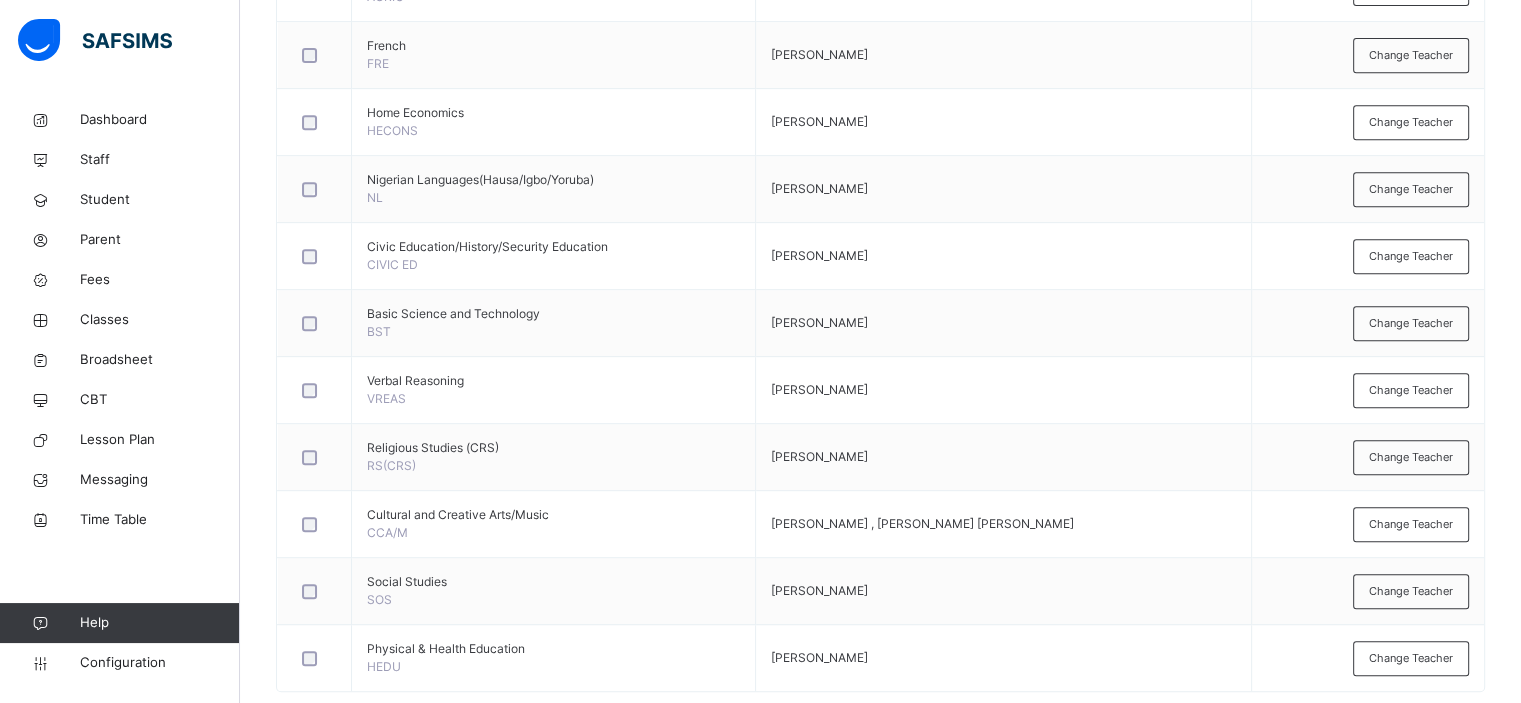 scroll, scrollTop: 921, scrollLeft: 0, axis: vertical 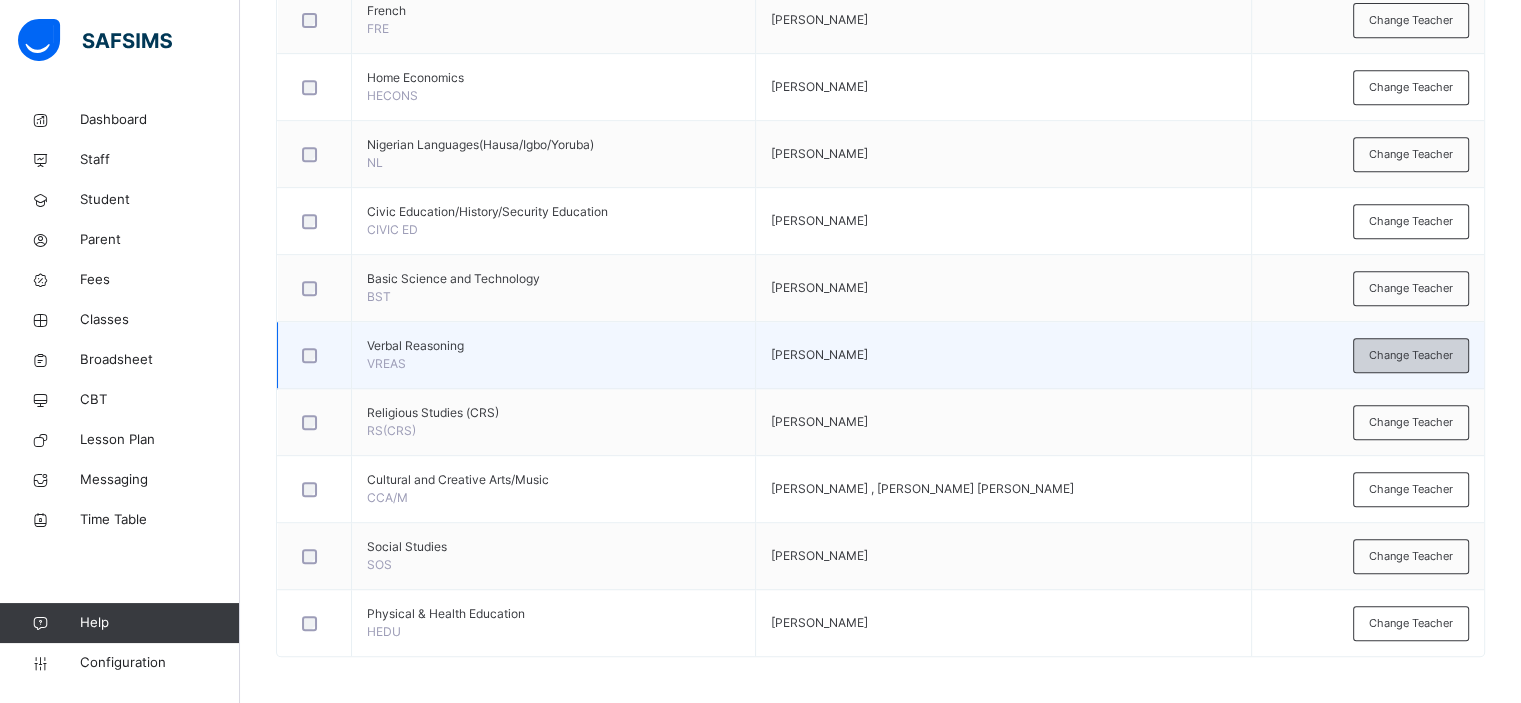 click on "Change Teacher" at bounding box center [1411, 355] 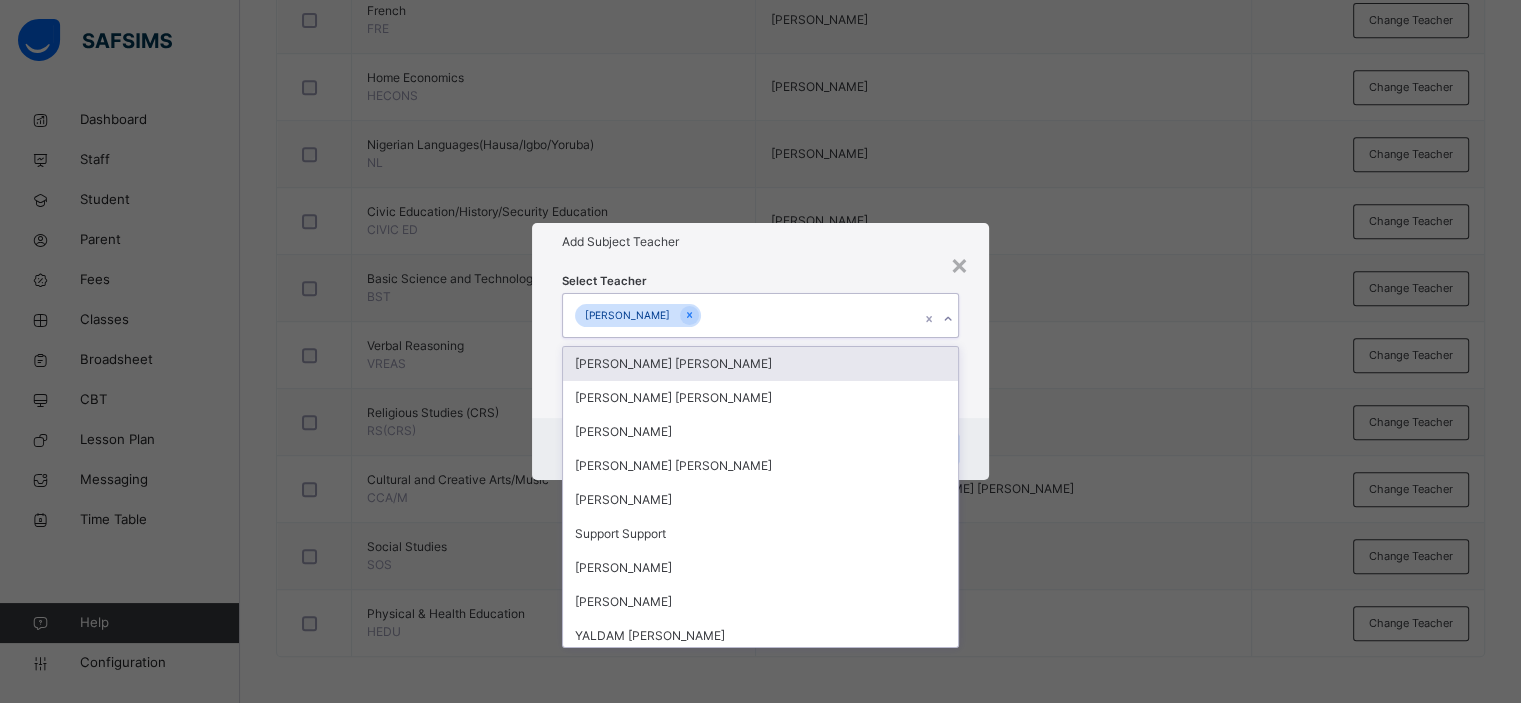 click on "[PERSON_NAME]" at bounding box center (741, 315) 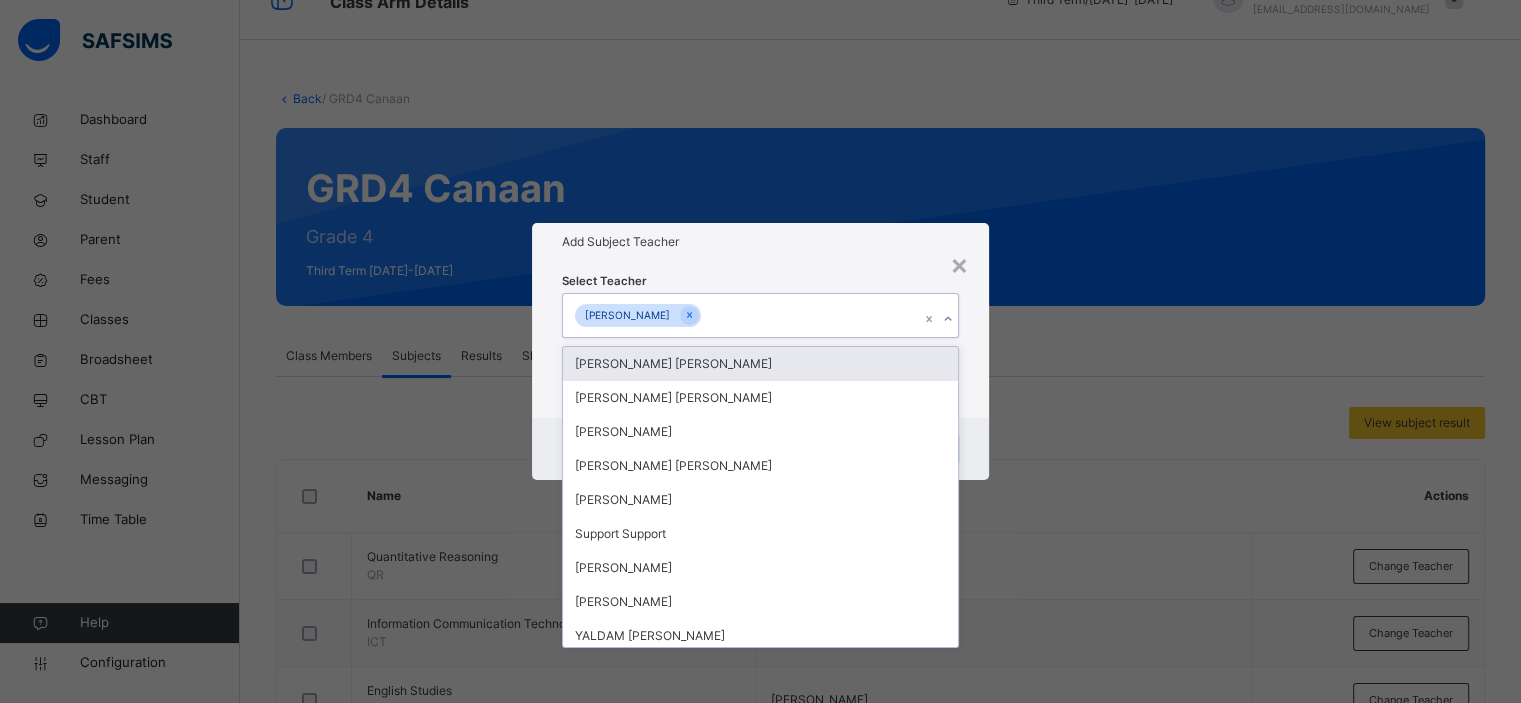 scroll, scrollTop: 0, scrollLeft: 0, axis: both 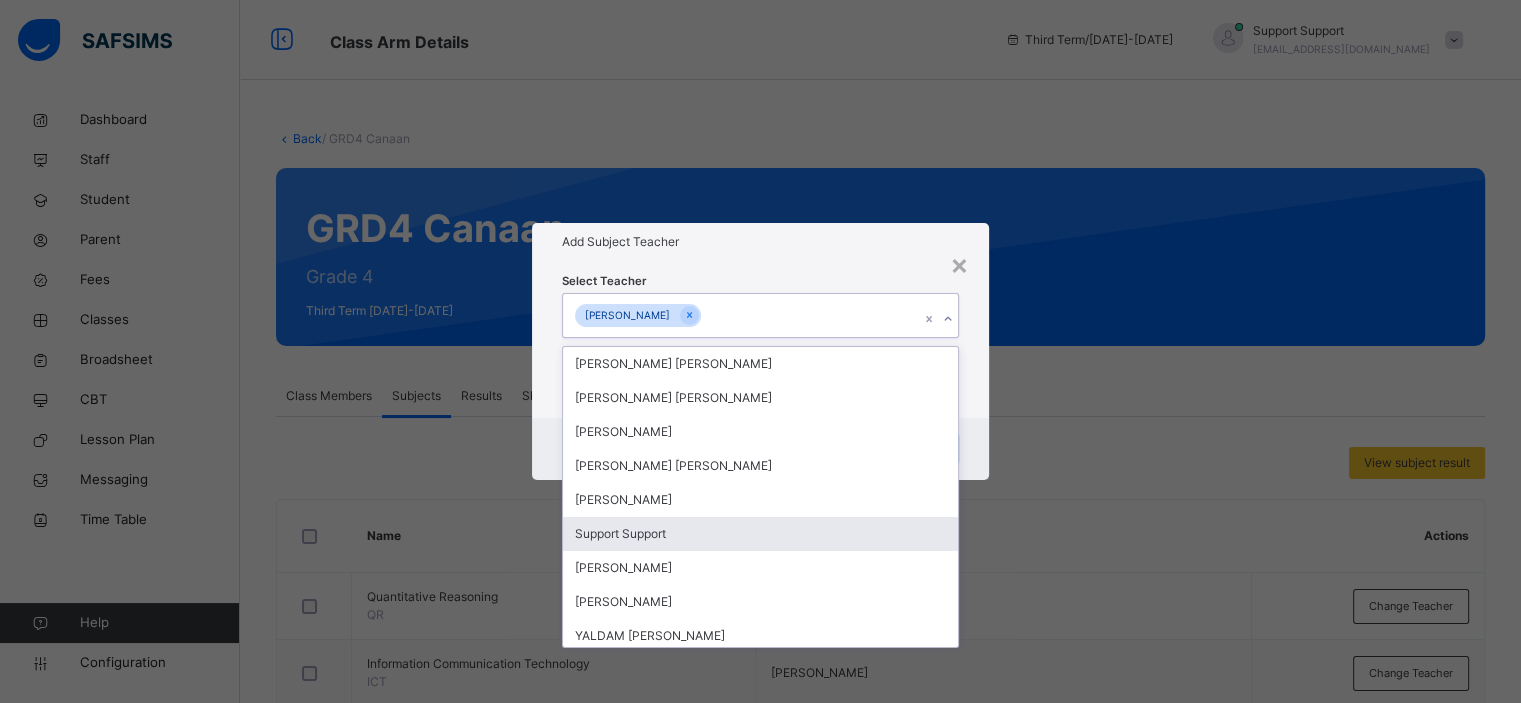 click on "Support  Support" at bounding box center [760, 534] 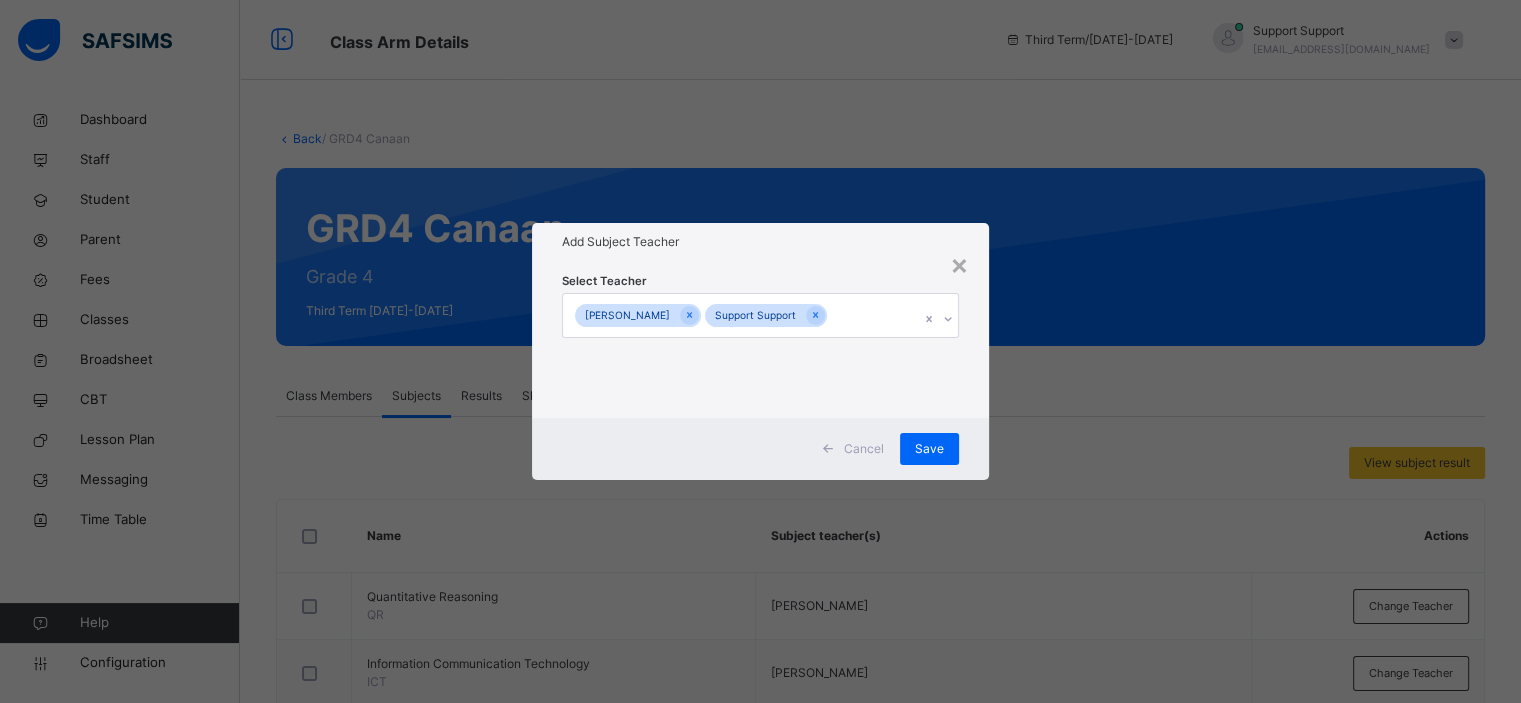 click on "Add Subject Teacher" at bounding box center [760, 242] 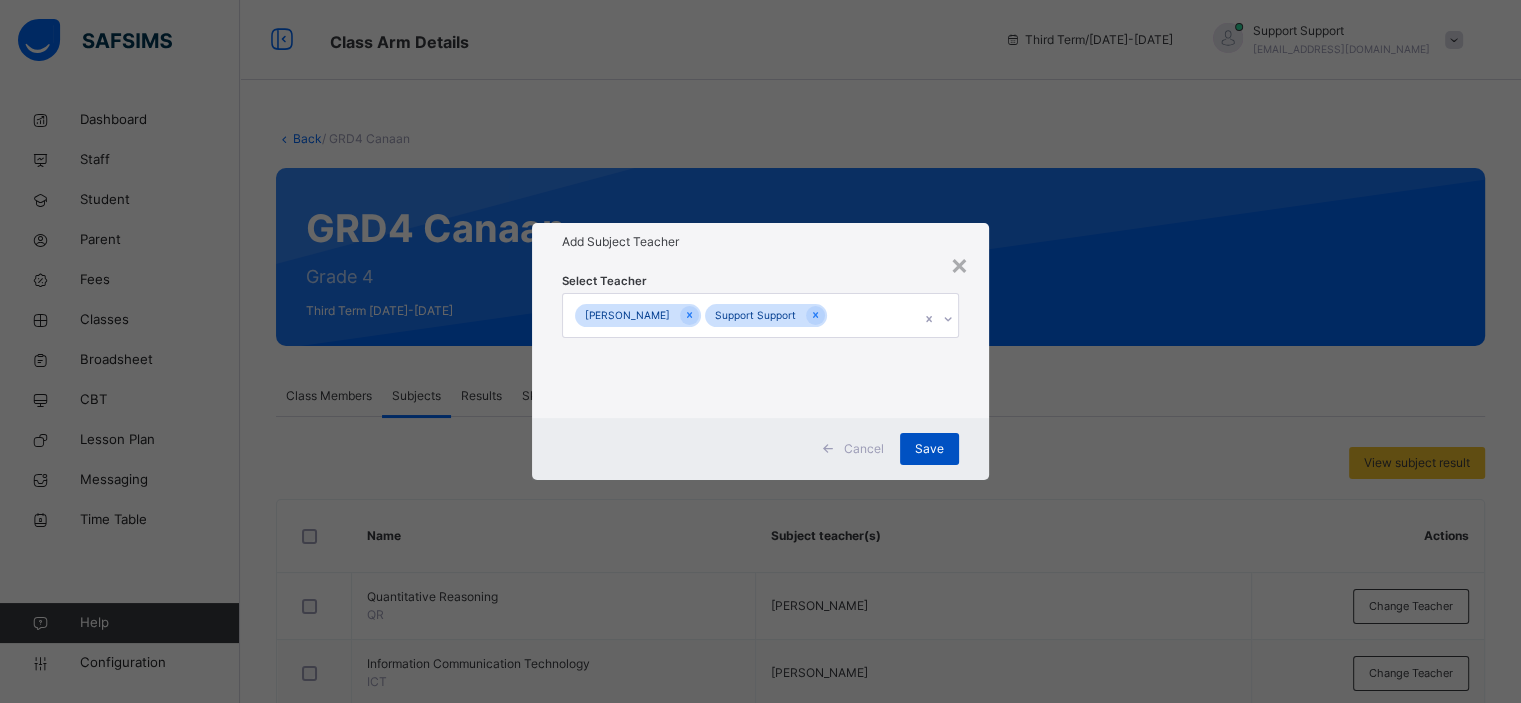 click on "Save" at bounding box center (929, 449) 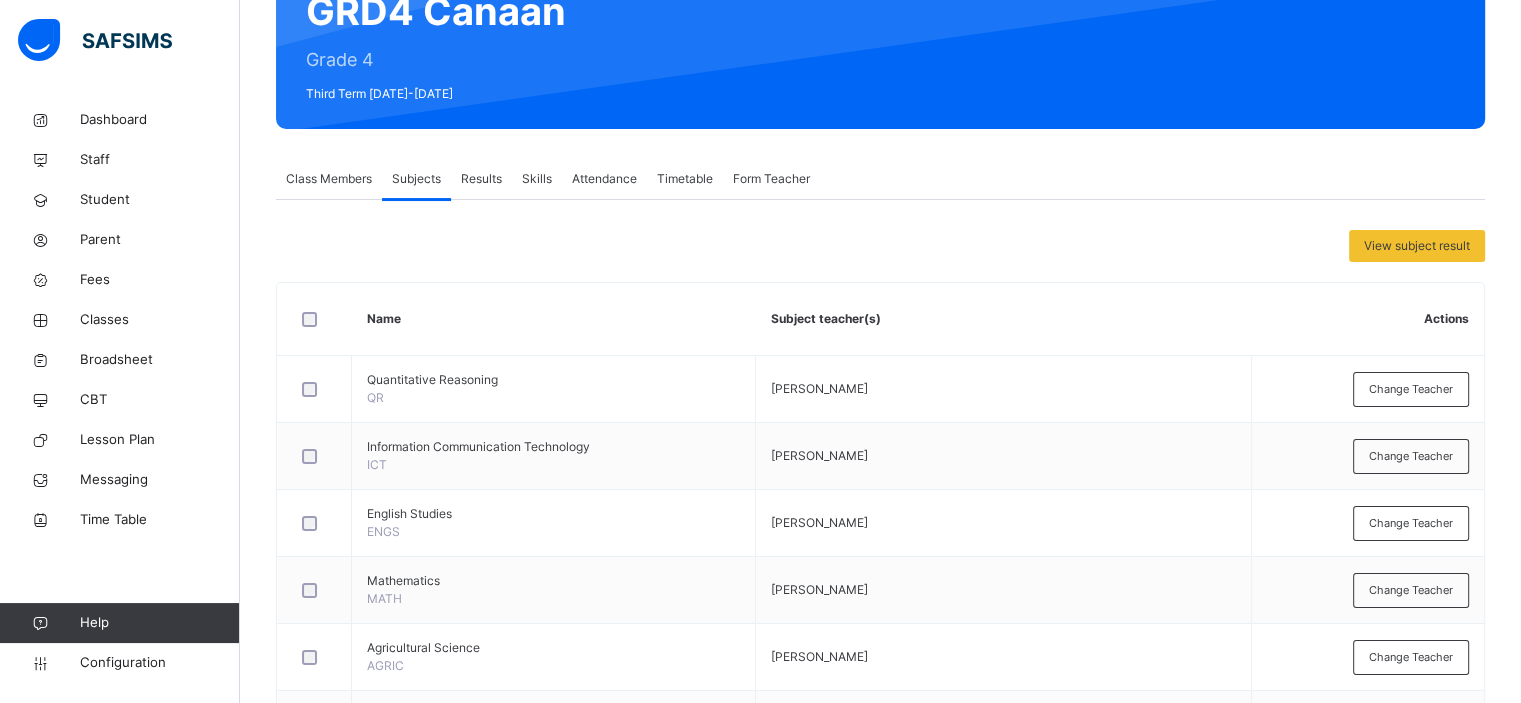 scroll, scrollTop: 0, scrollLeft: 0, axis: both 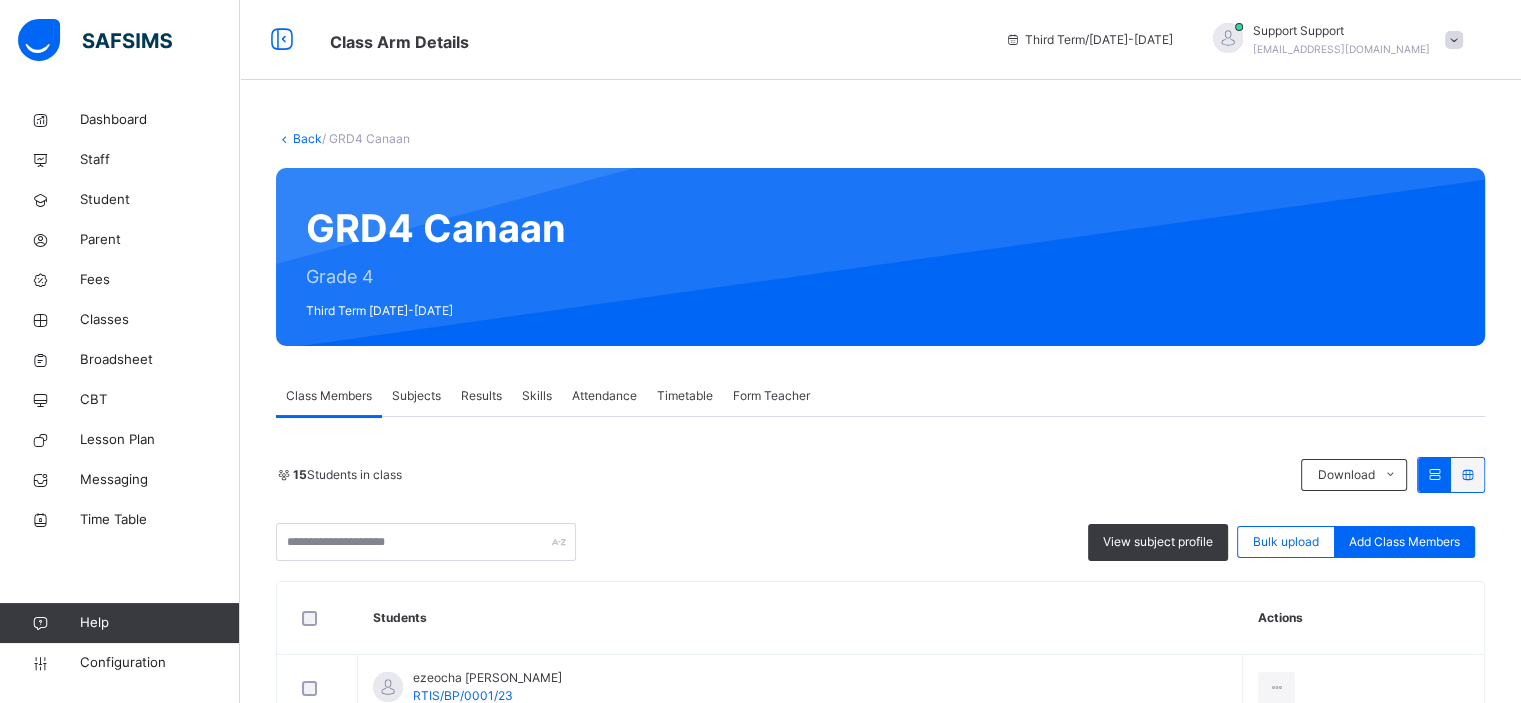 click on "GRD4 Canaan Grade 4 Third Term 2023-2024" at bounding box center [880, 257] 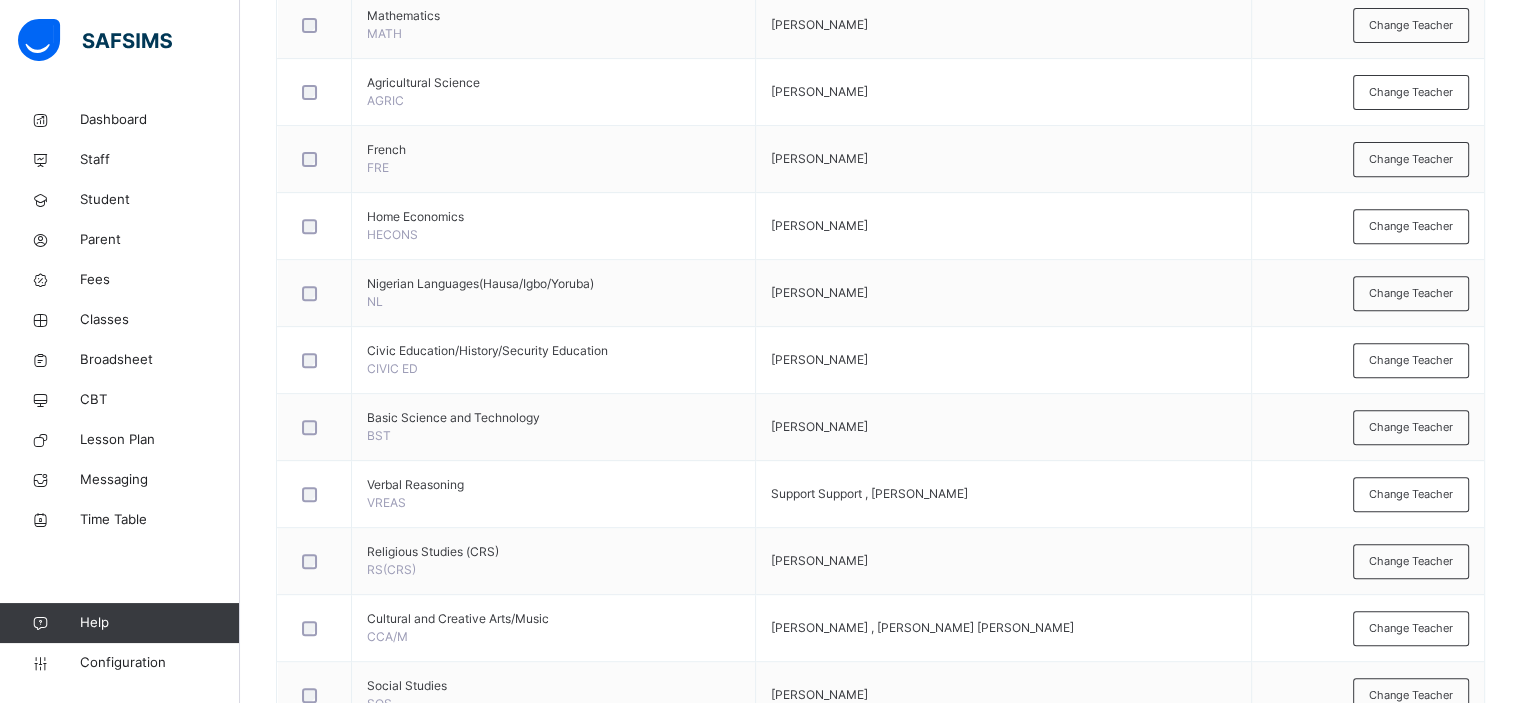 scroll, scrollTop: 921, scrollLeft: 0, axis: vertical 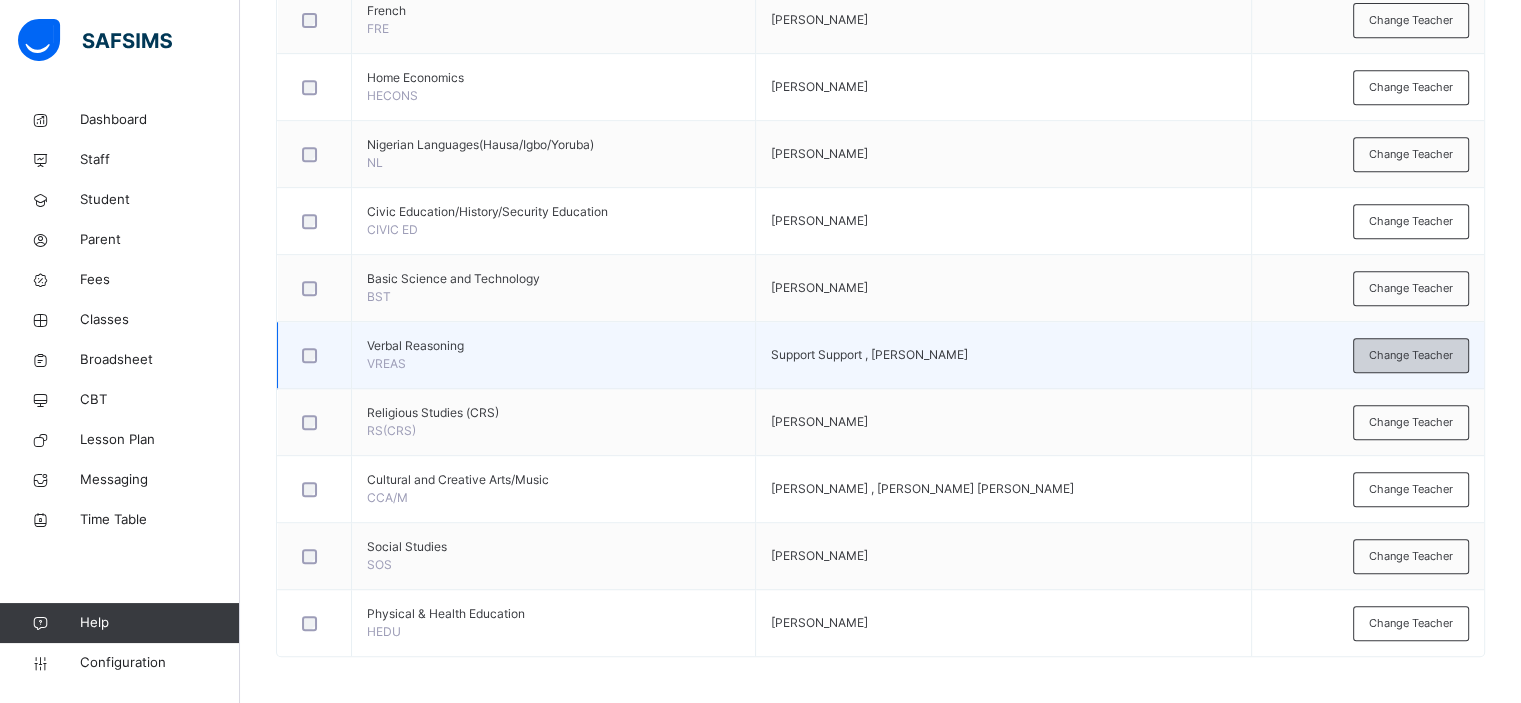 click on "Change Teacher" at bounding box center (1411, 355) 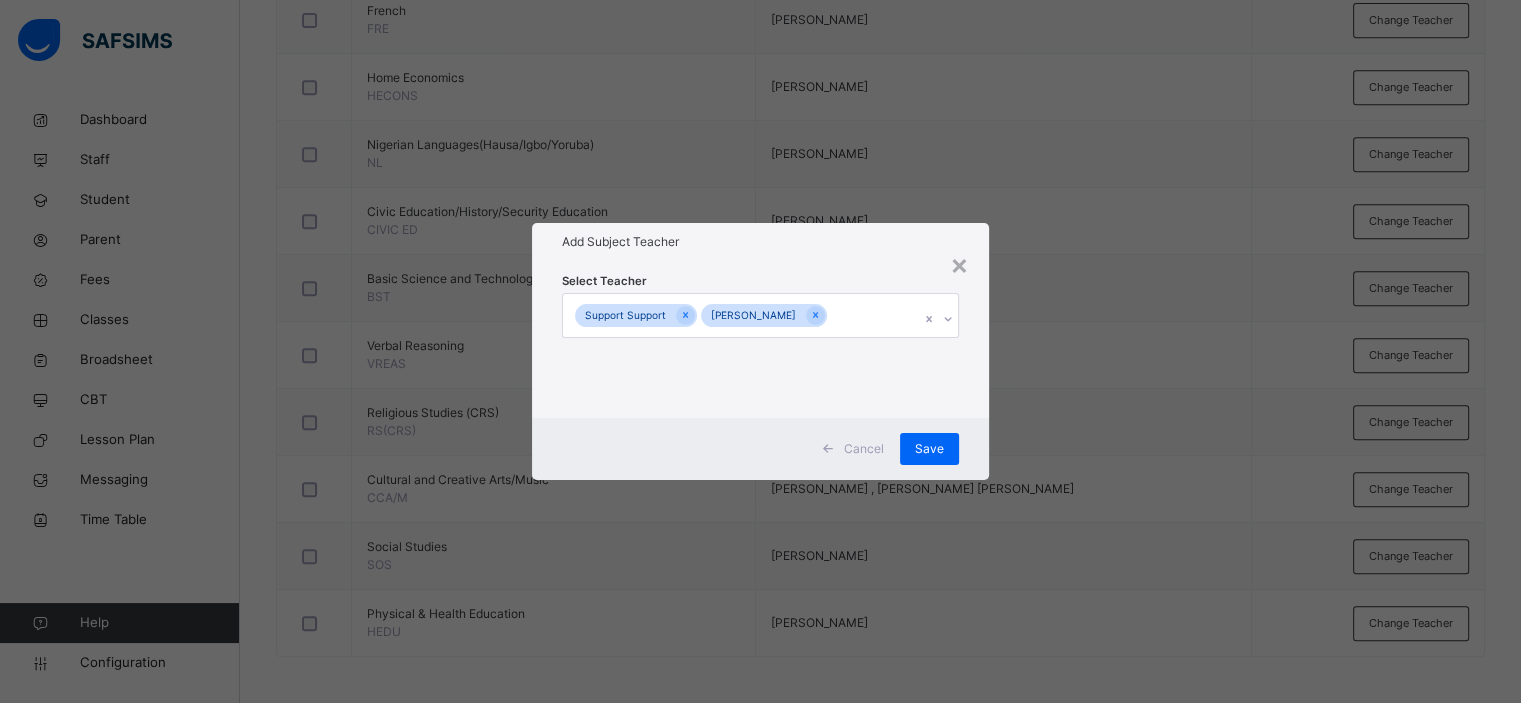 click on "Support Support  Pila Emmanuel" at bounding box center (741, 315) 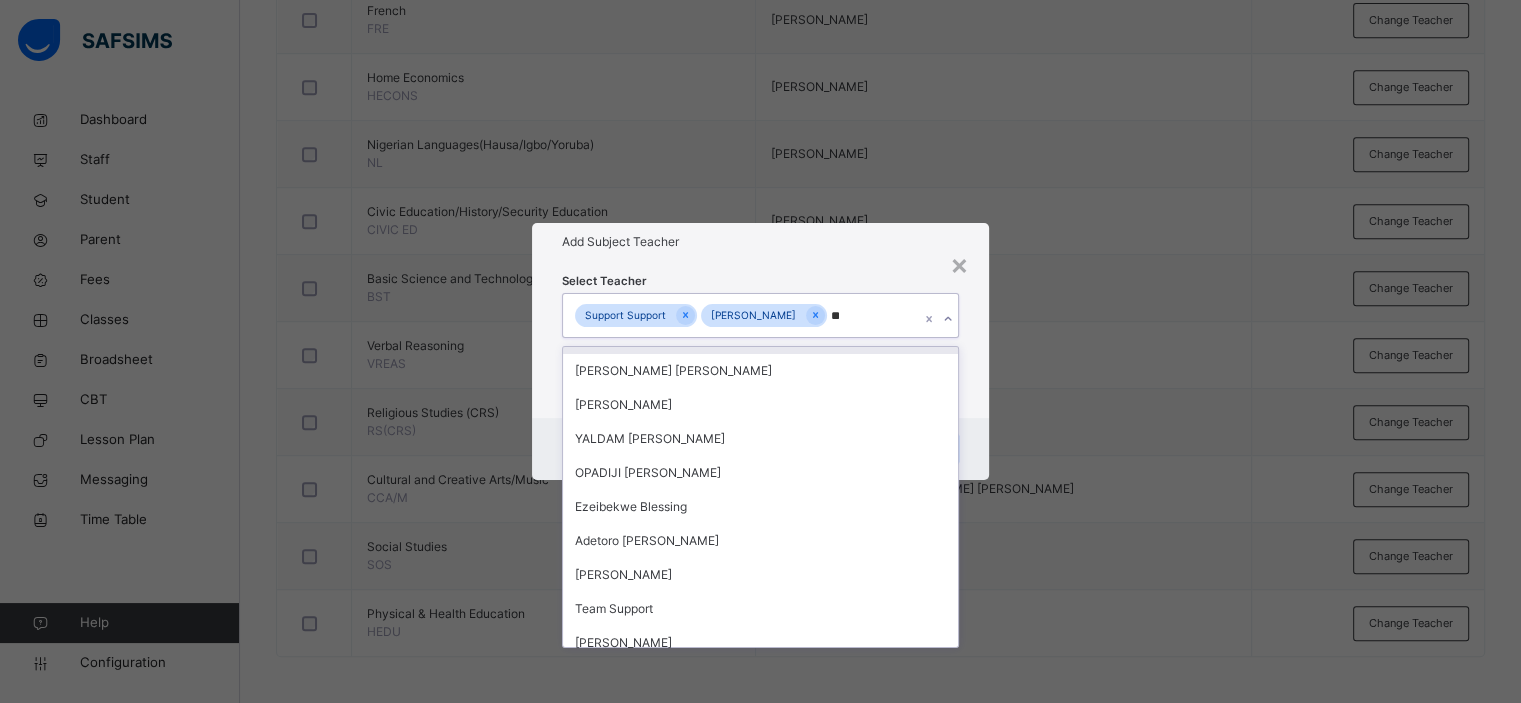 scroll, scrollTop: 0, scrollLeft: 0, axis: both 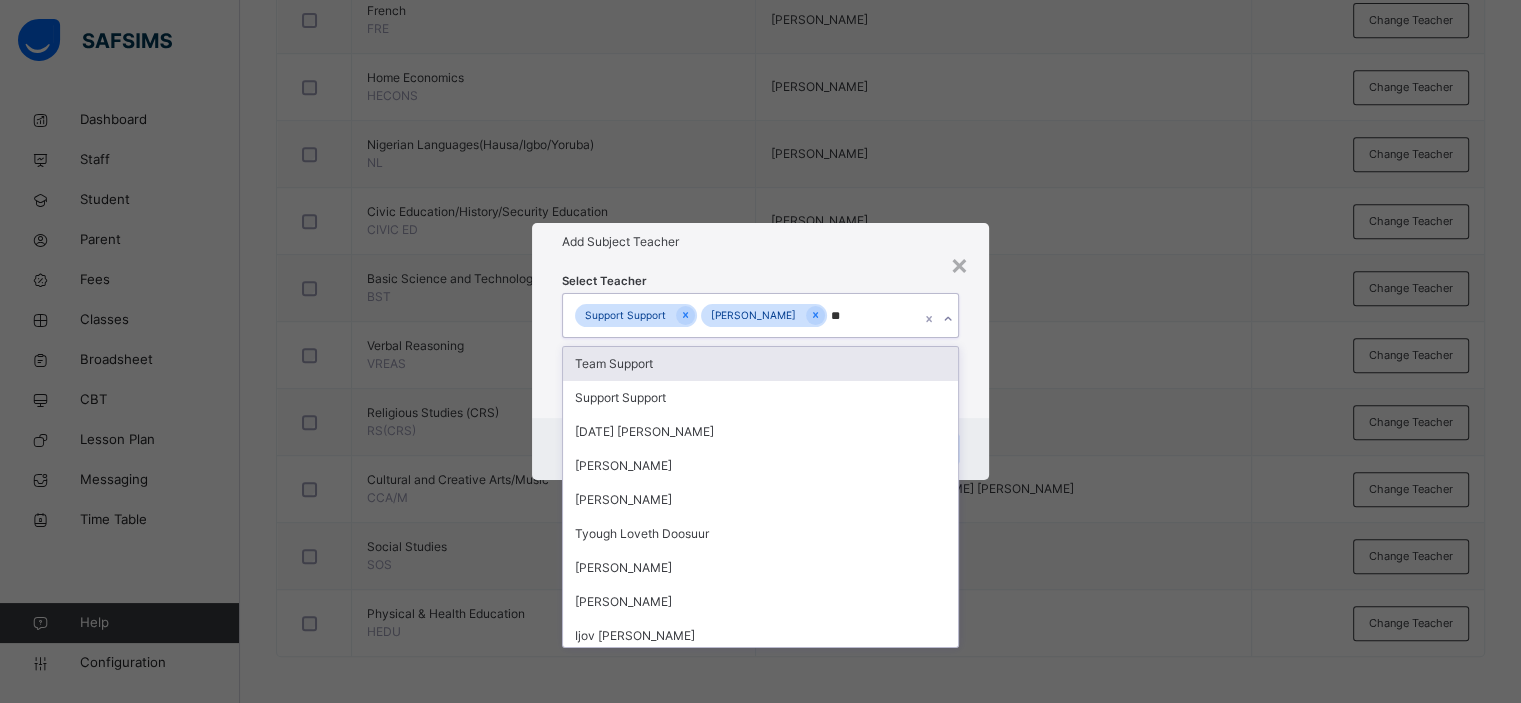 type on "***" 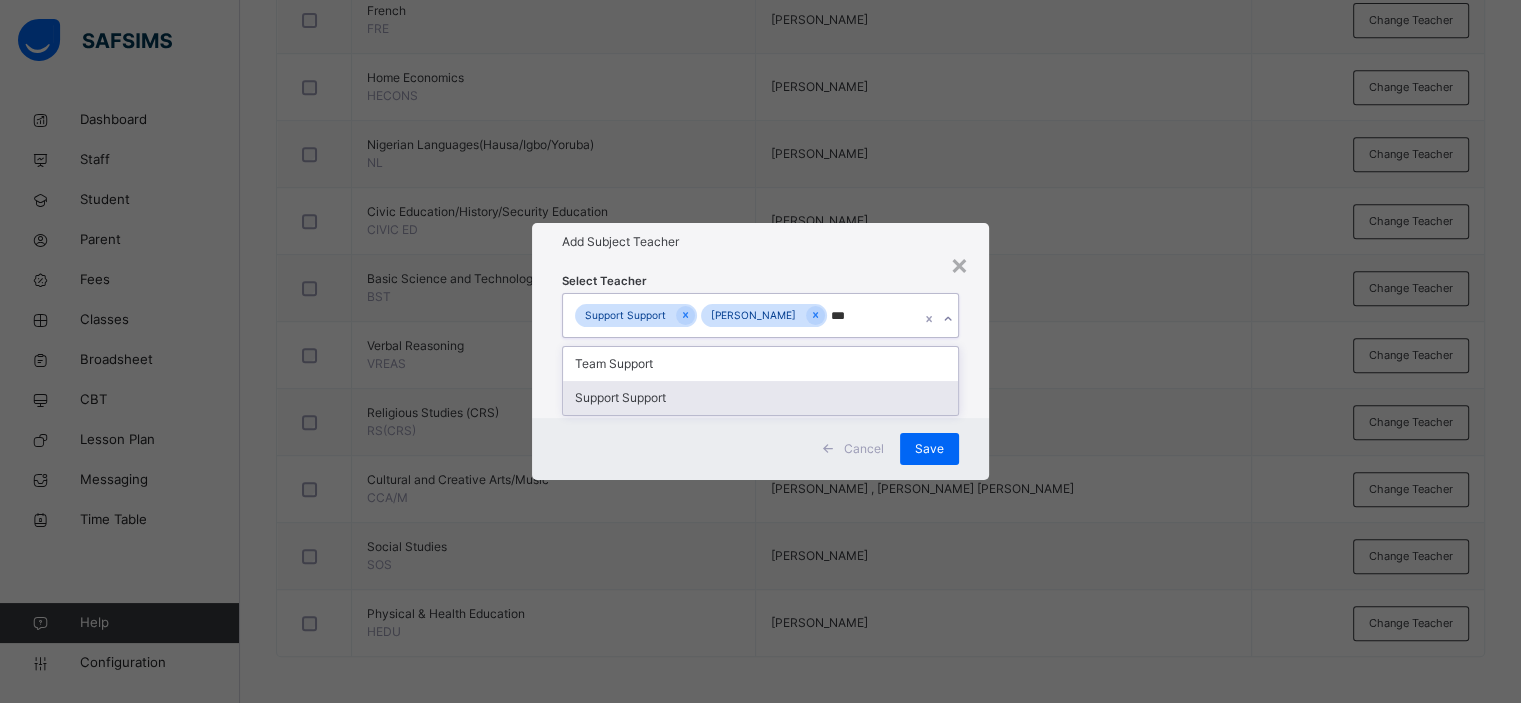 click on "Support  Support" at bounding box center (760, 398) 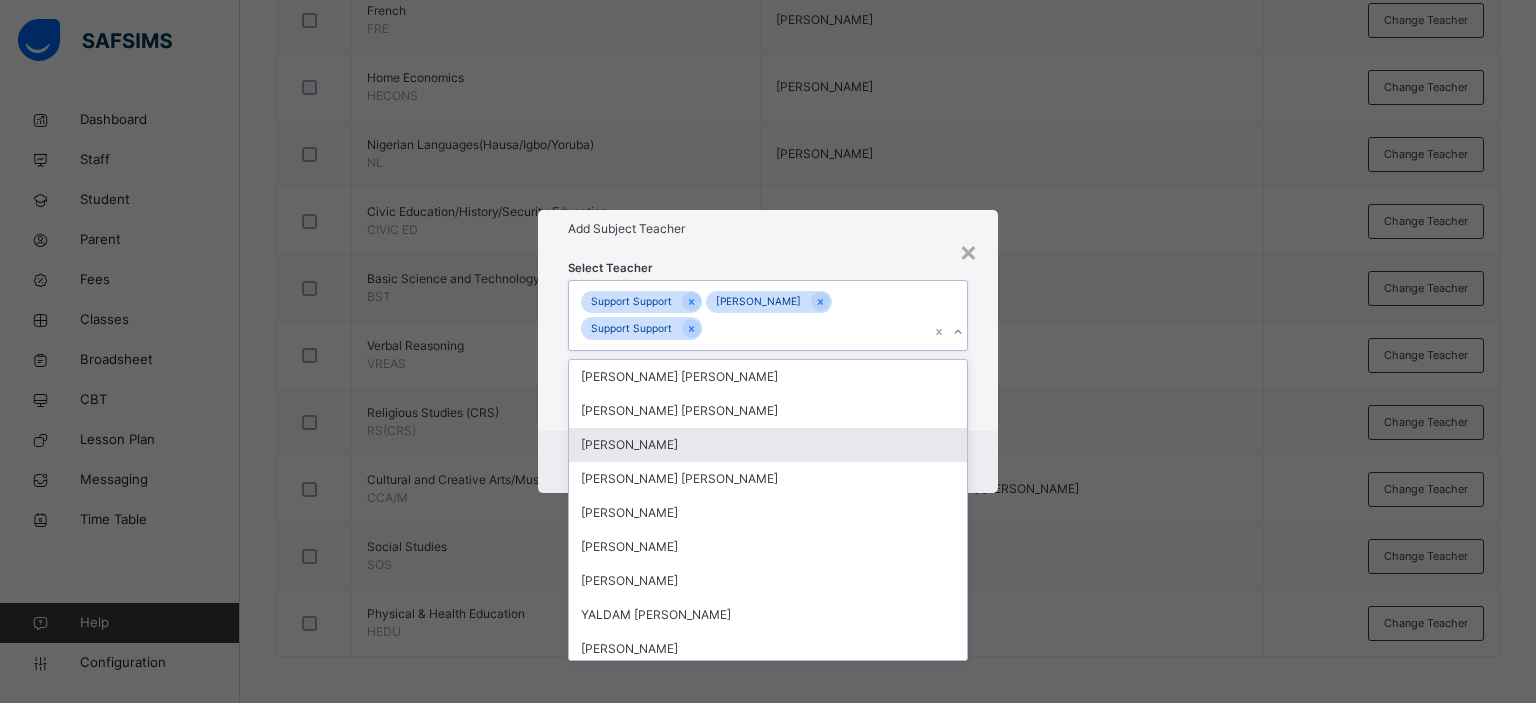 click on "Cancel Save" at bounding box center [768, 462] 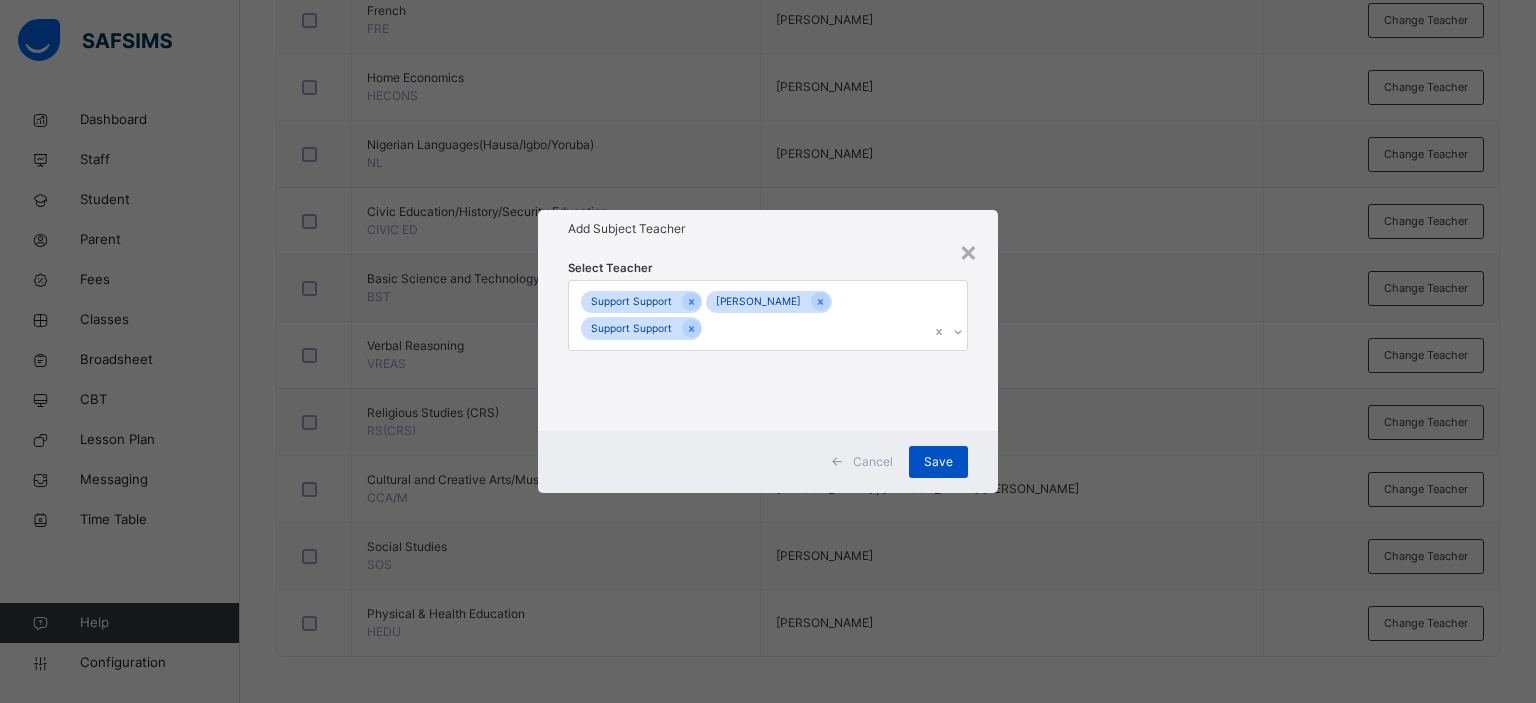 click on "Save" at bounding box center (938, 462) 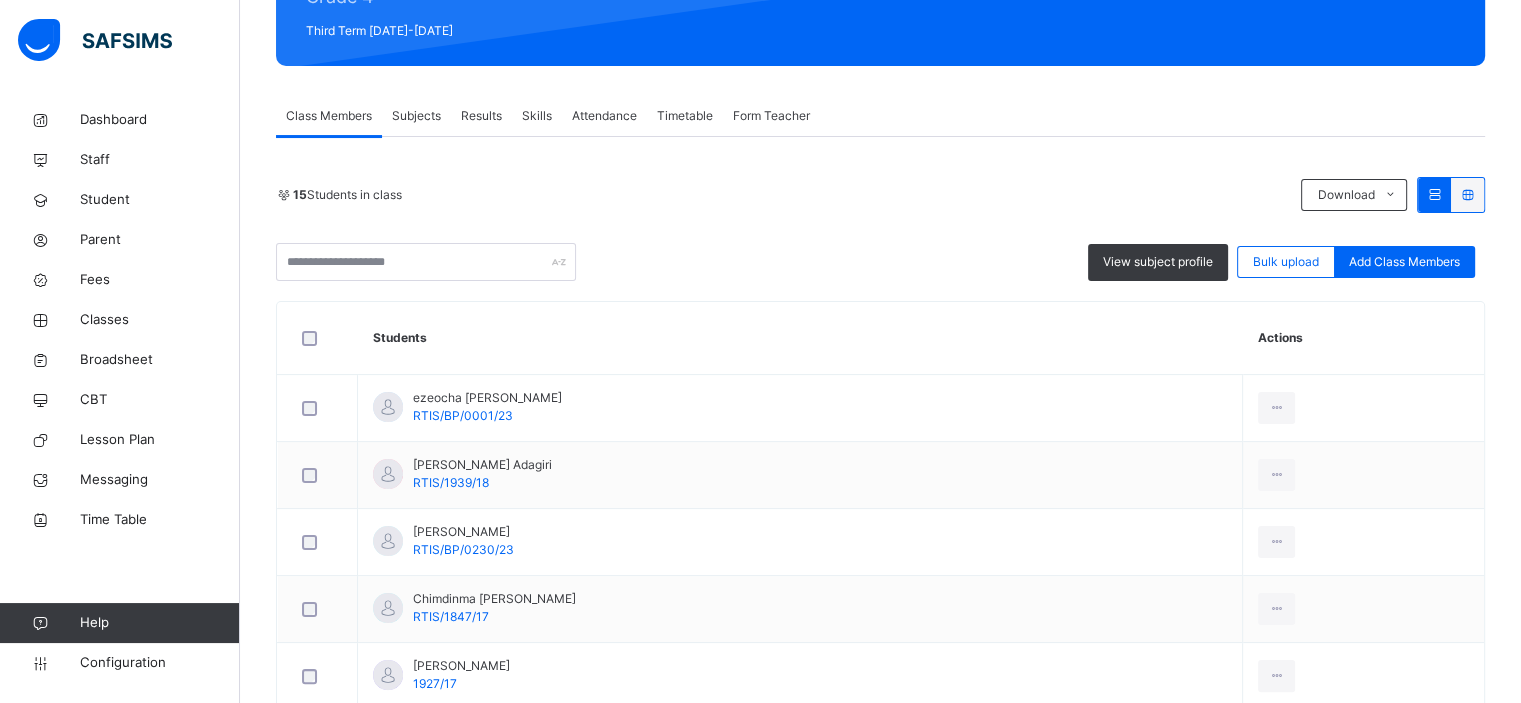 scroll, scrollTop: 238, scrollLeft: 0, axis: vertical 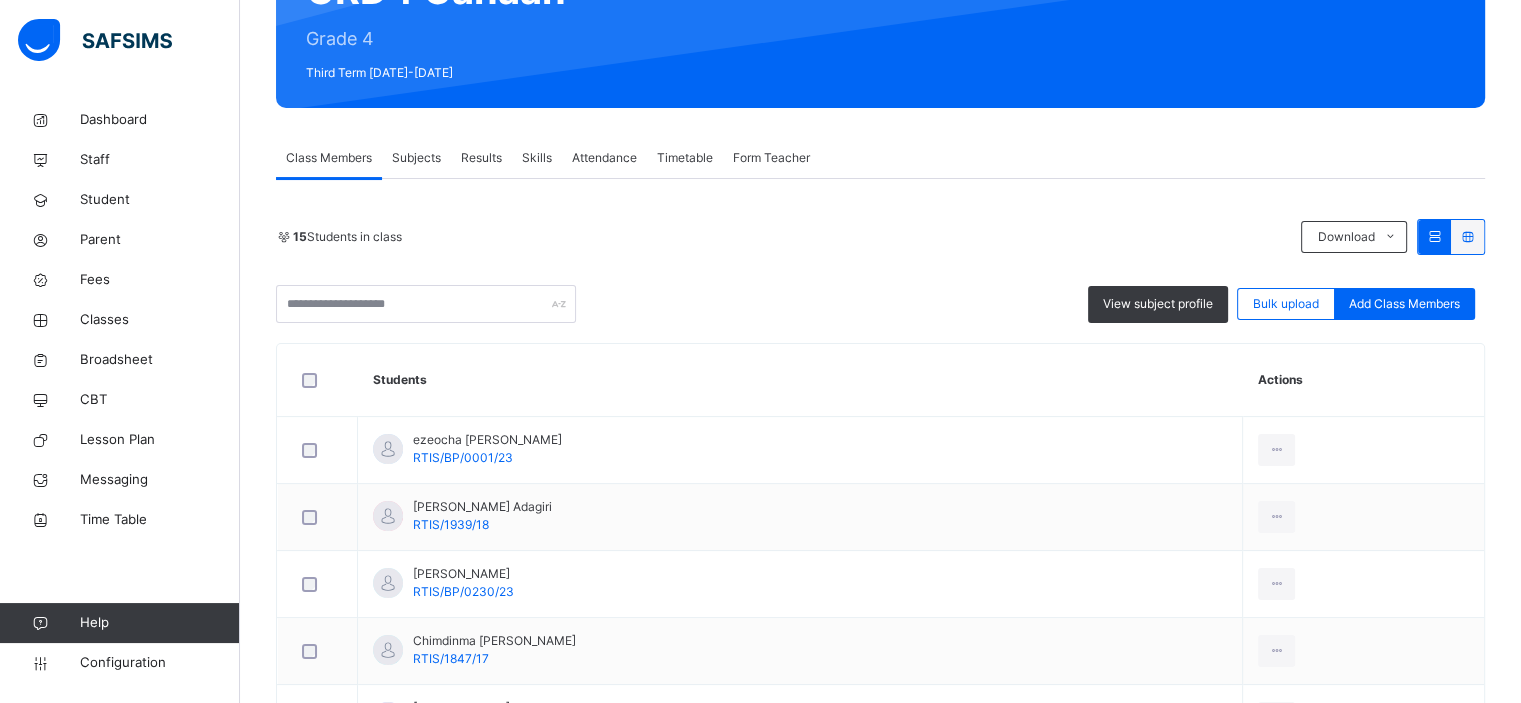 click on "Subjects" at bounding box center (416, 158) 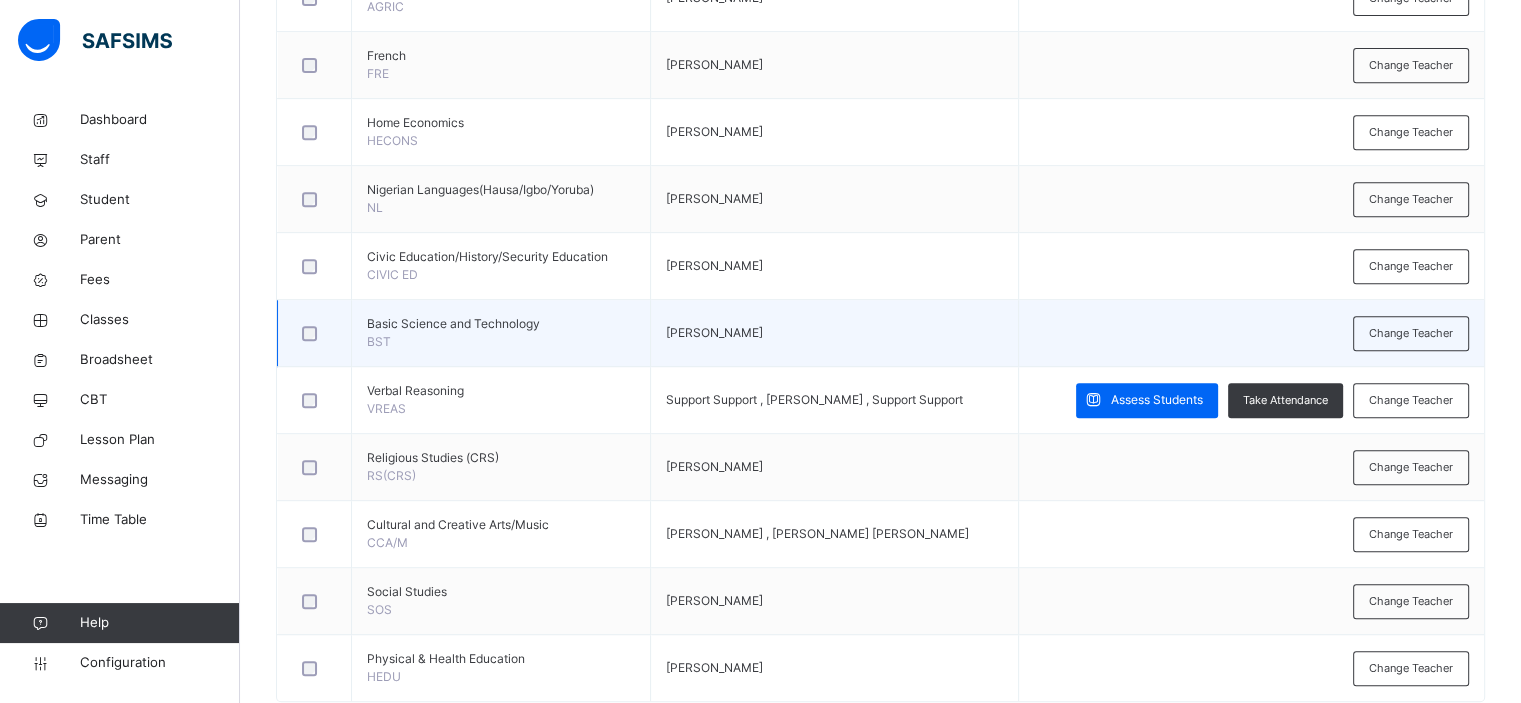 scroll, scrollTop: 886, scrollLeft: 0, axis: vertical 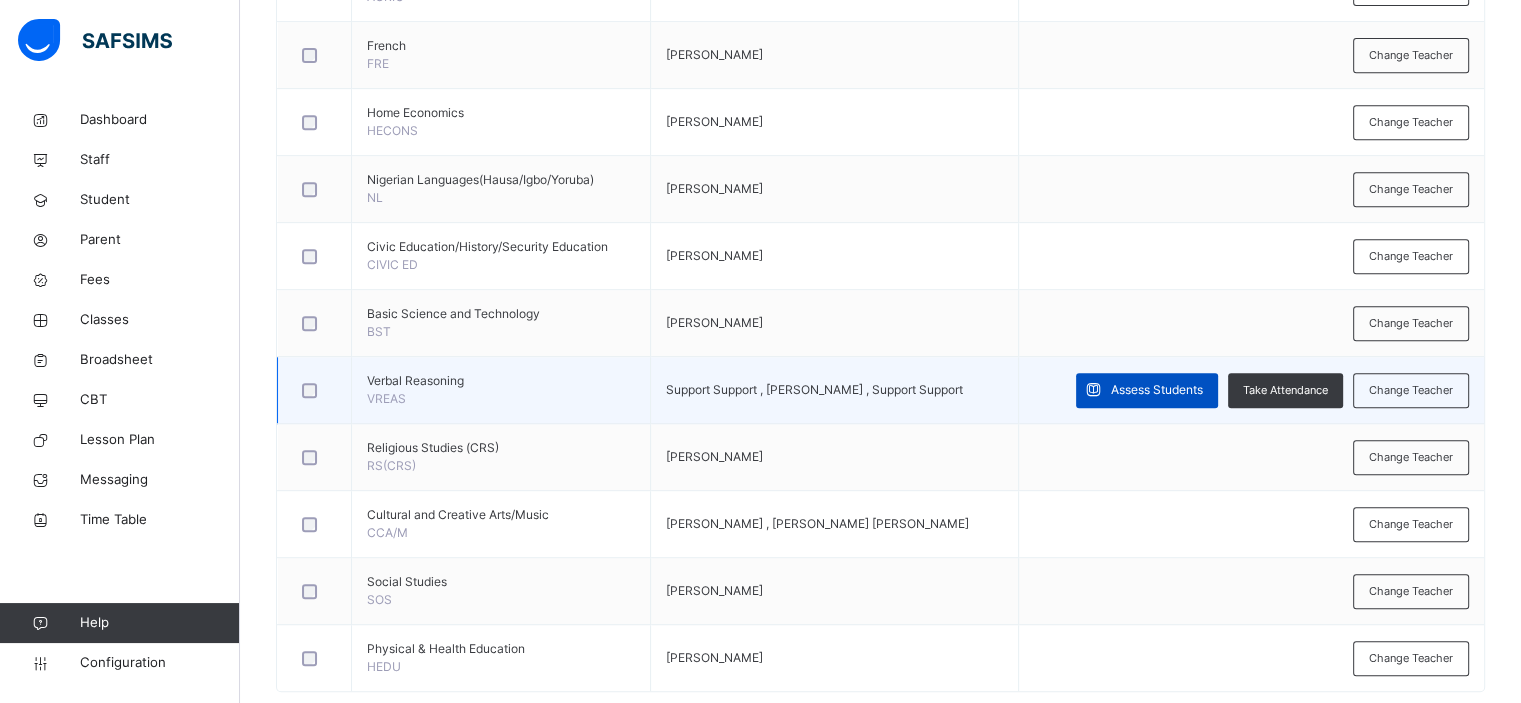 click on "Assess Students" at bounding box center [1157, 390] 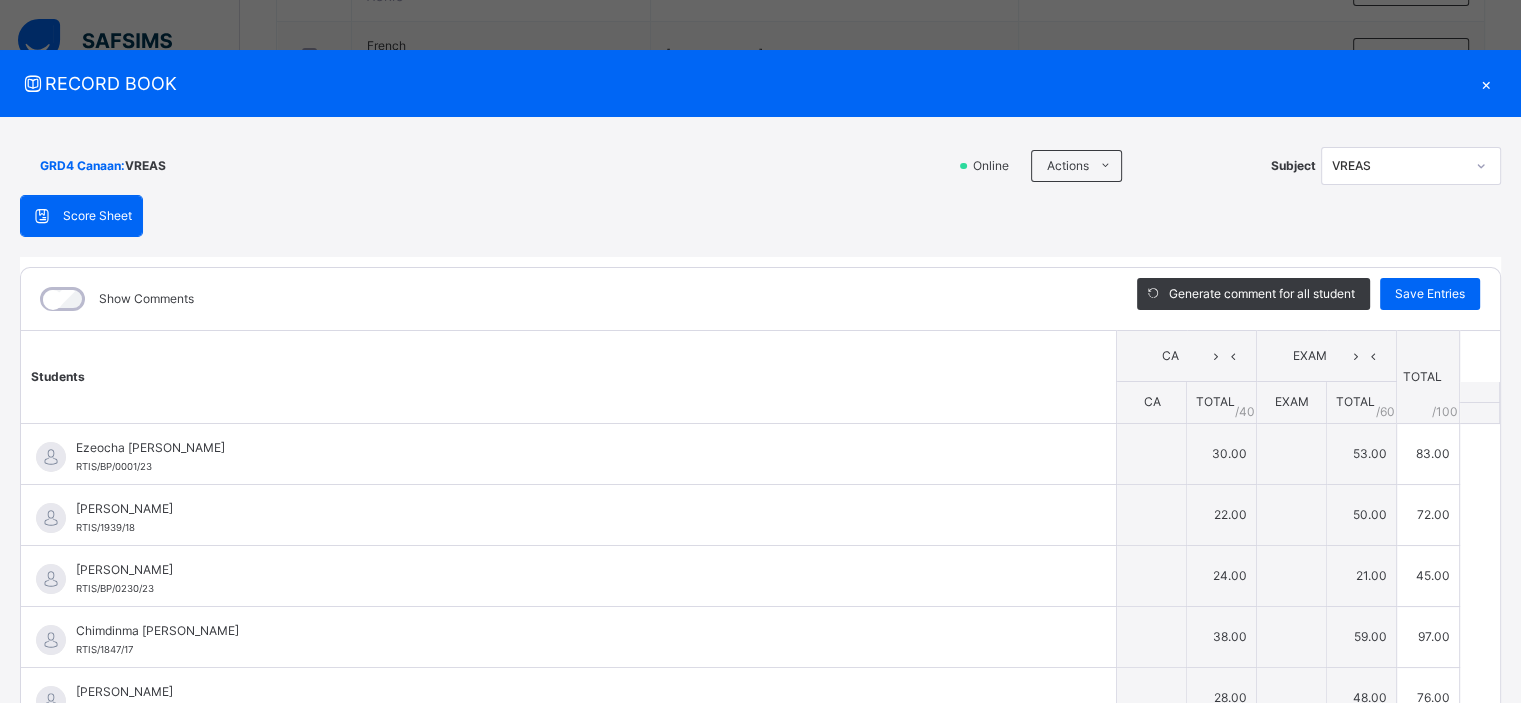 type on "**" 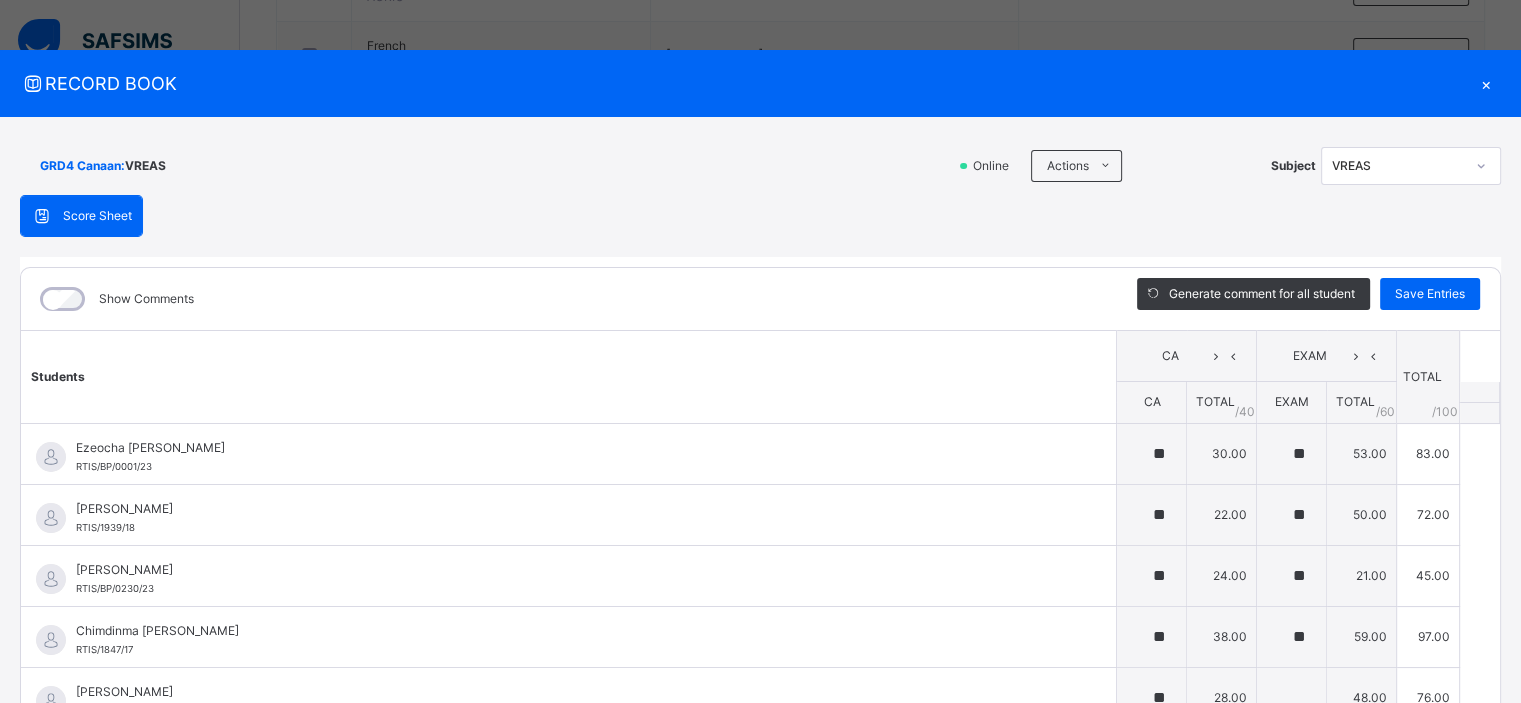 type on "**" 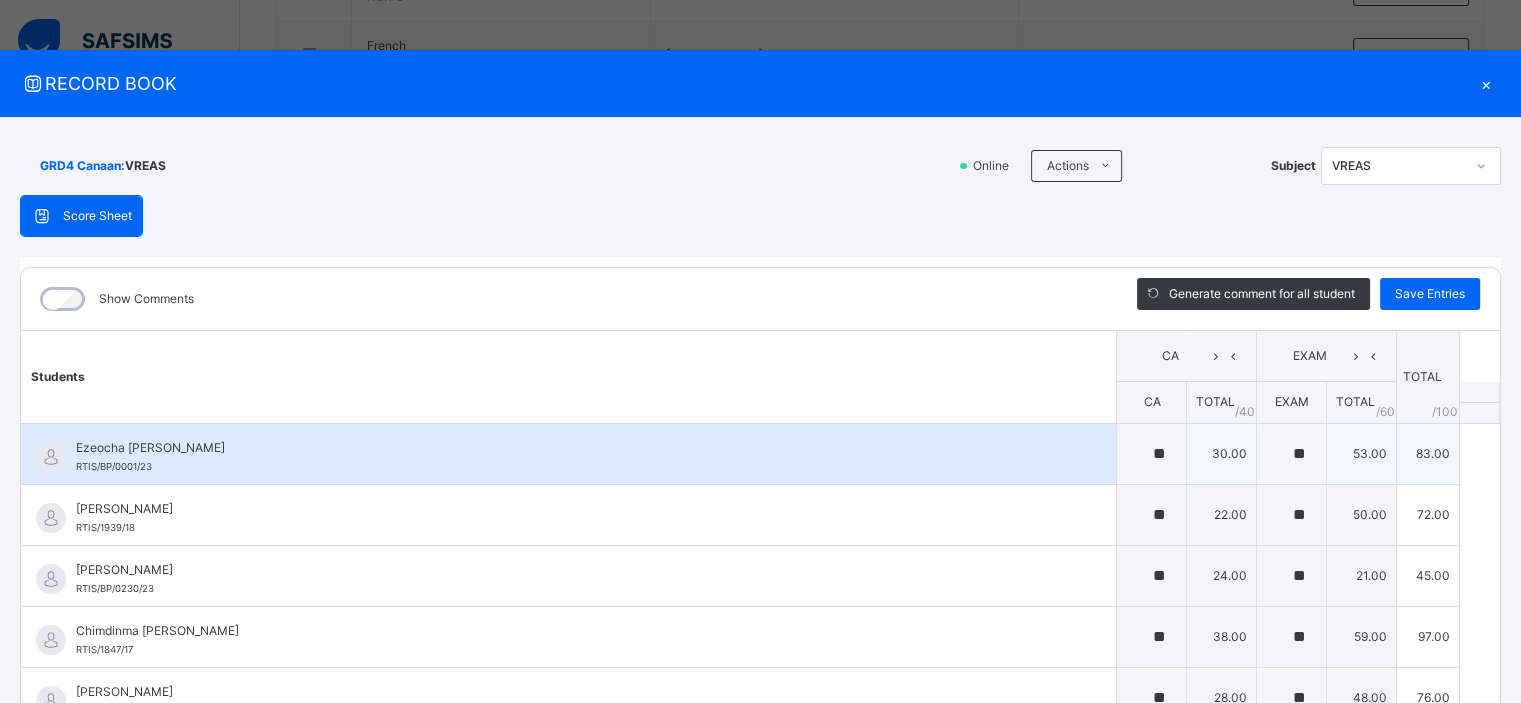 scroll, scrollTop: 921, scrollLeft: 0, axis: vertical 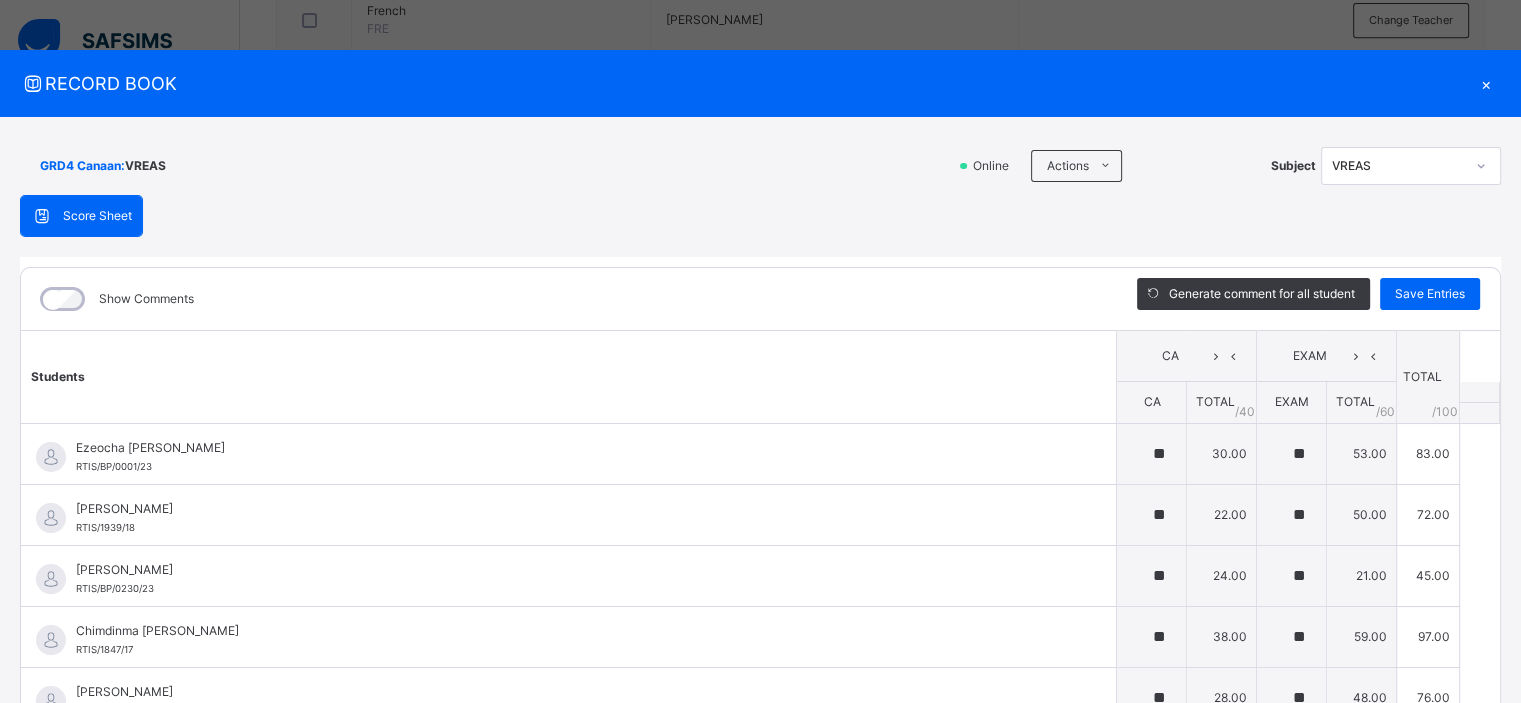 click on "×" at bounding box center [1486, 83] 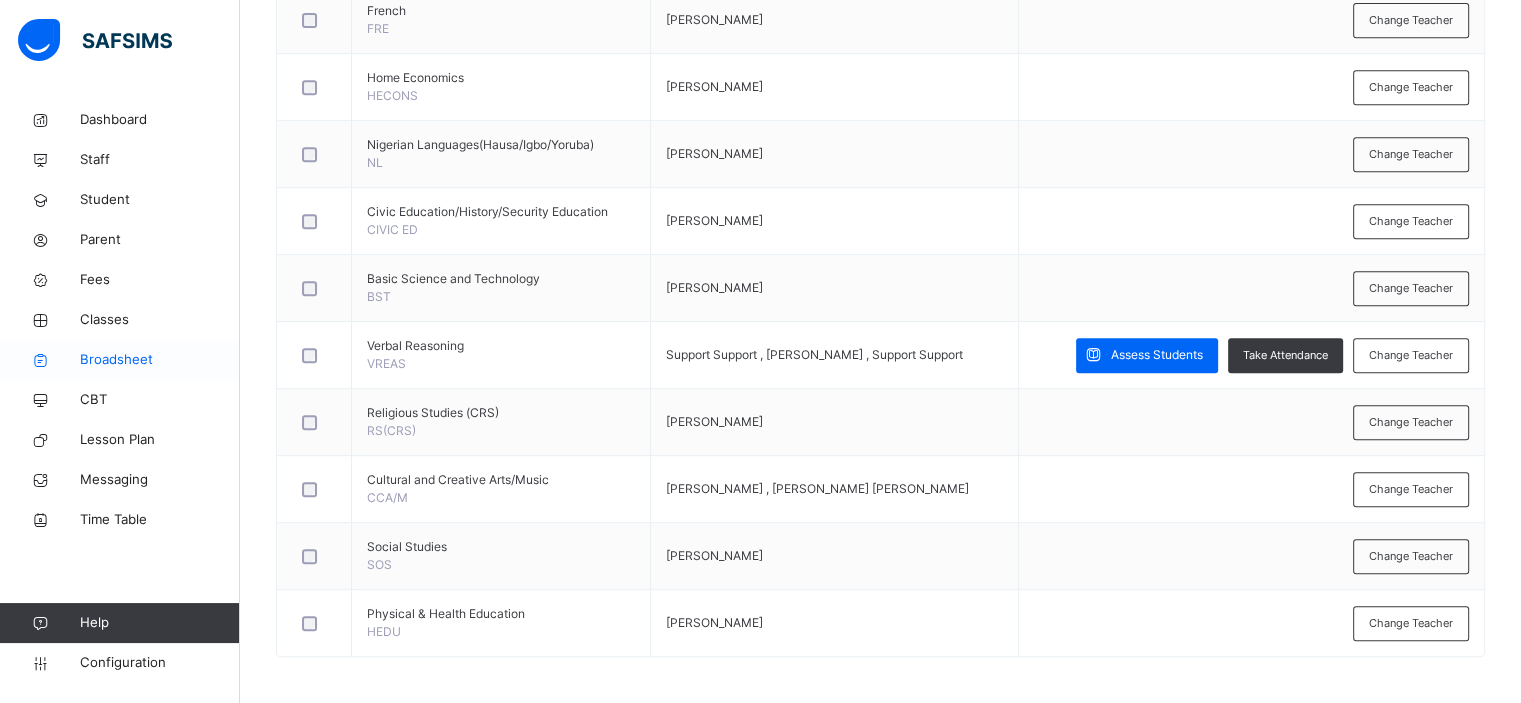 click on "Broadsheet" at bounding box center (160, 360) 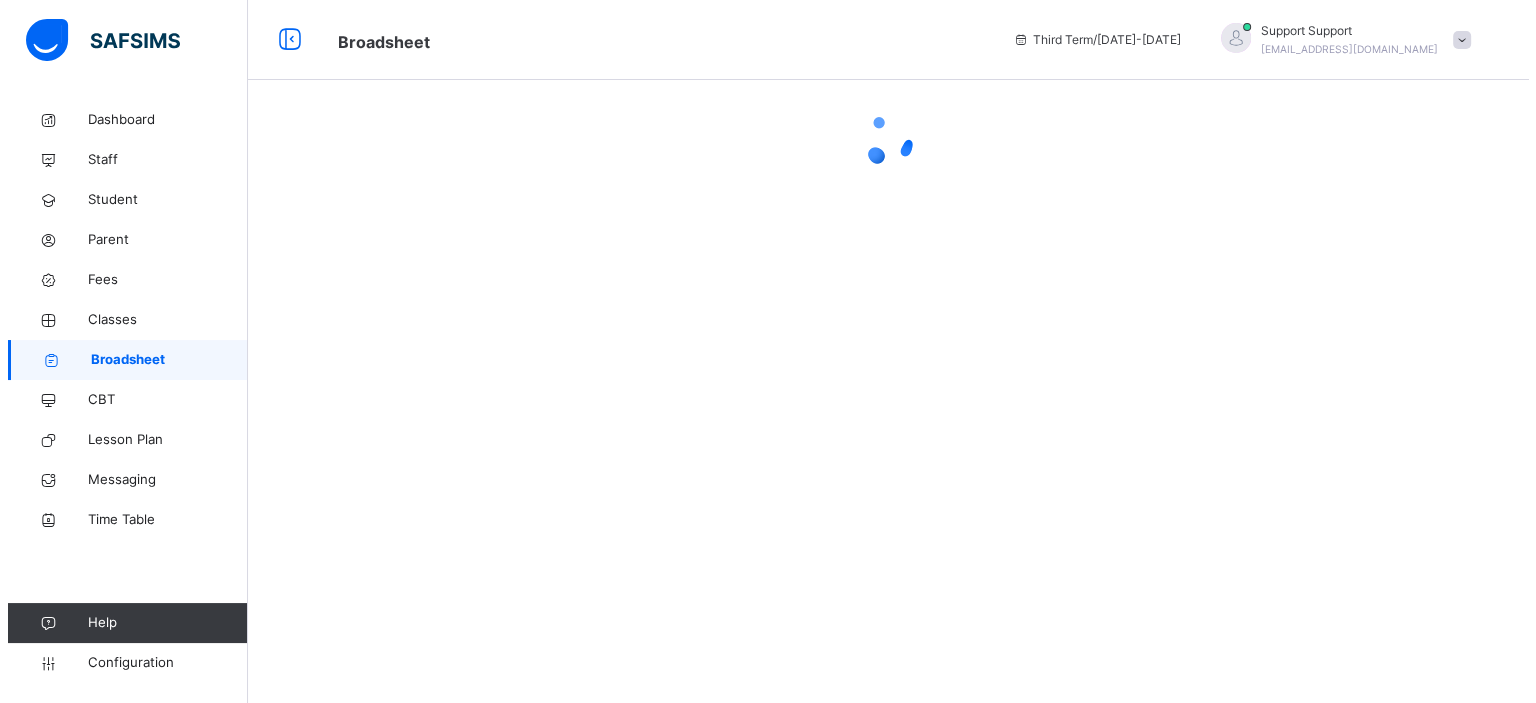 scroll, scrollTop: 0, scrollLeft: 0, axis: both 